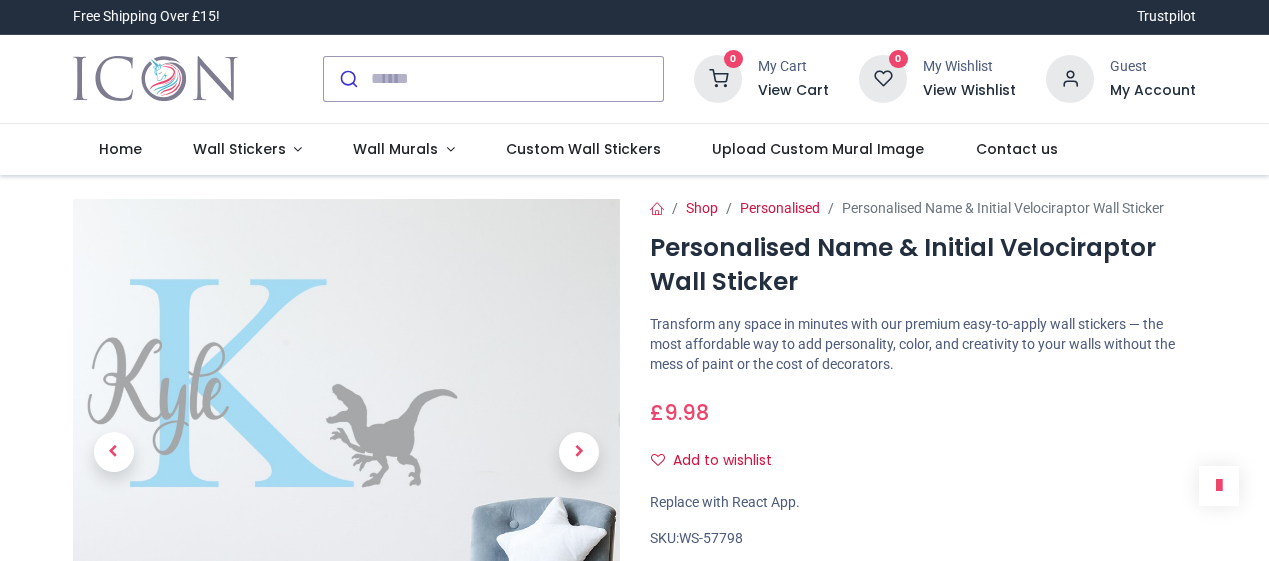 scroll, scrollTop: 0, scrollLeft: 0, axis: both 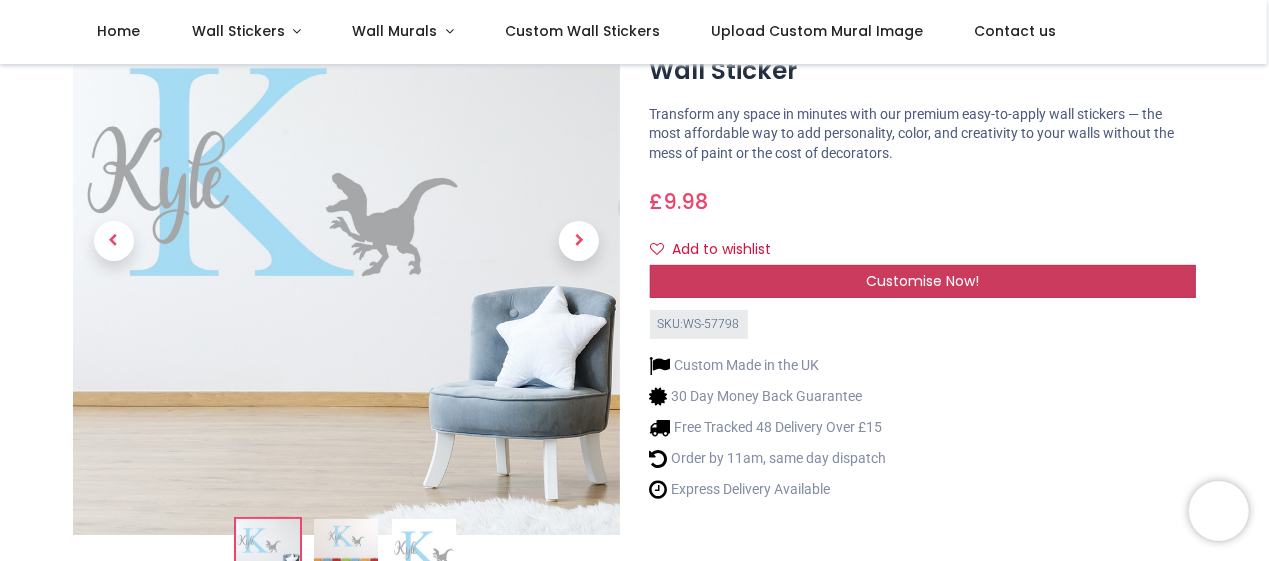 click on "Customise Now!" at bounding box center [923, 282] 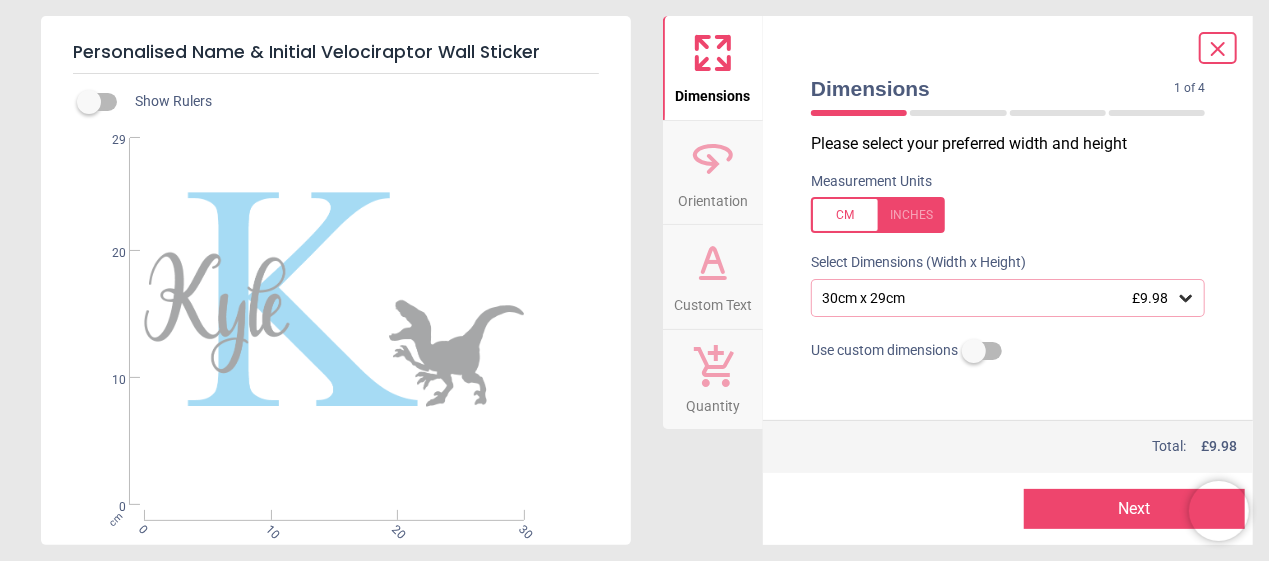 click 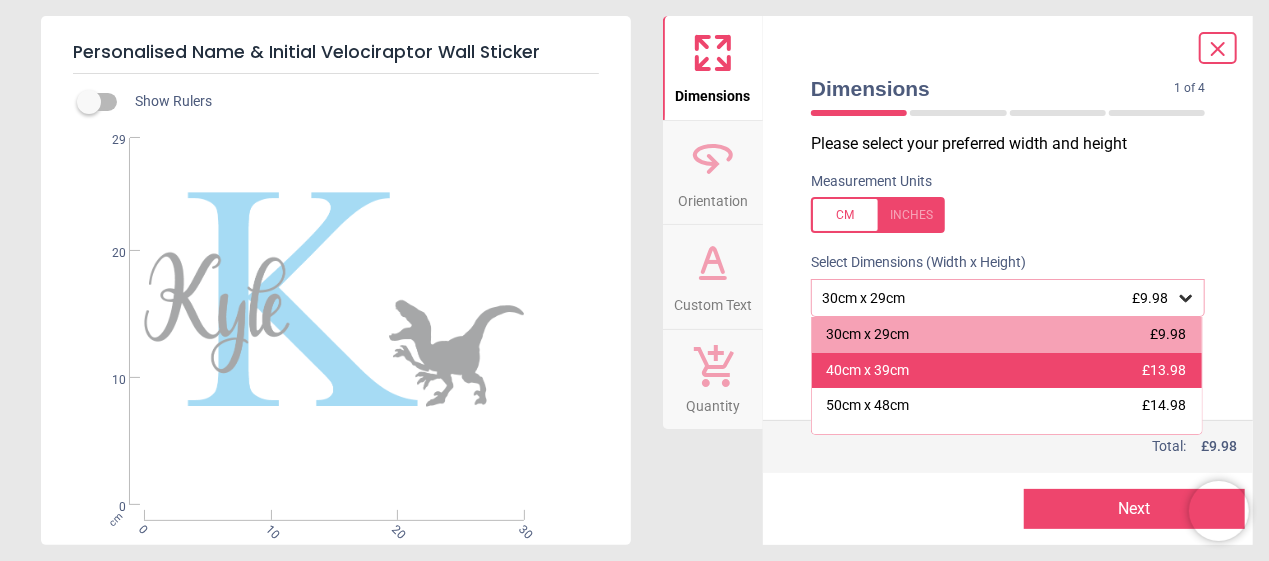 click on "£13.98" at bounding box center [1164, 370] 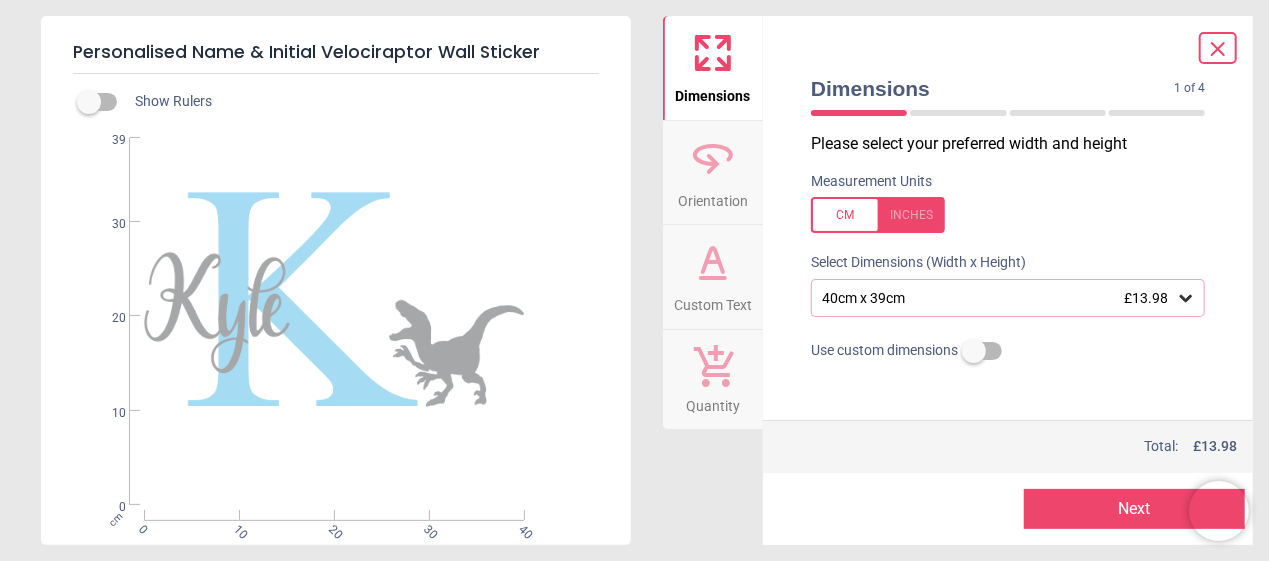 click on "Orientation" at bounding box center [713, 197] 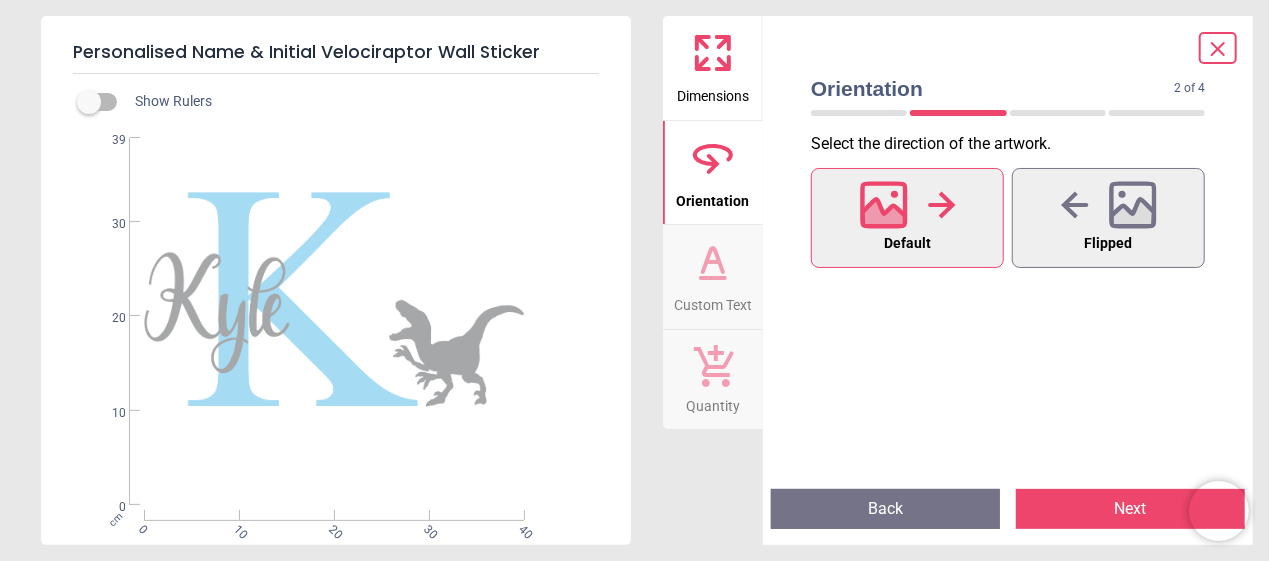 click 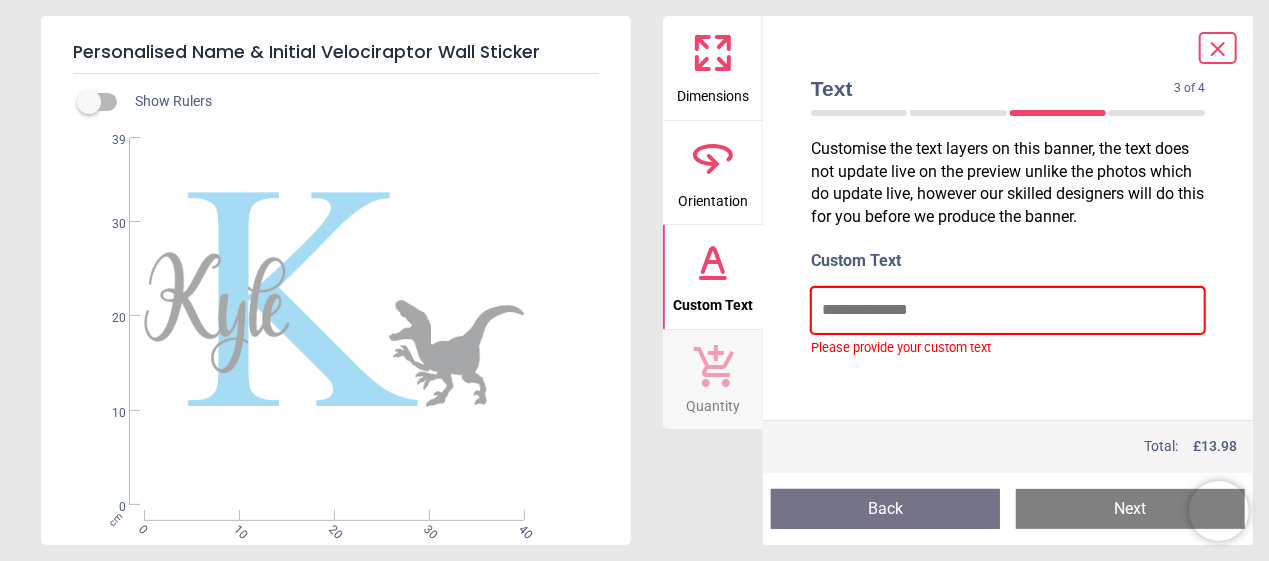 click at bounding box center (1008, 310) 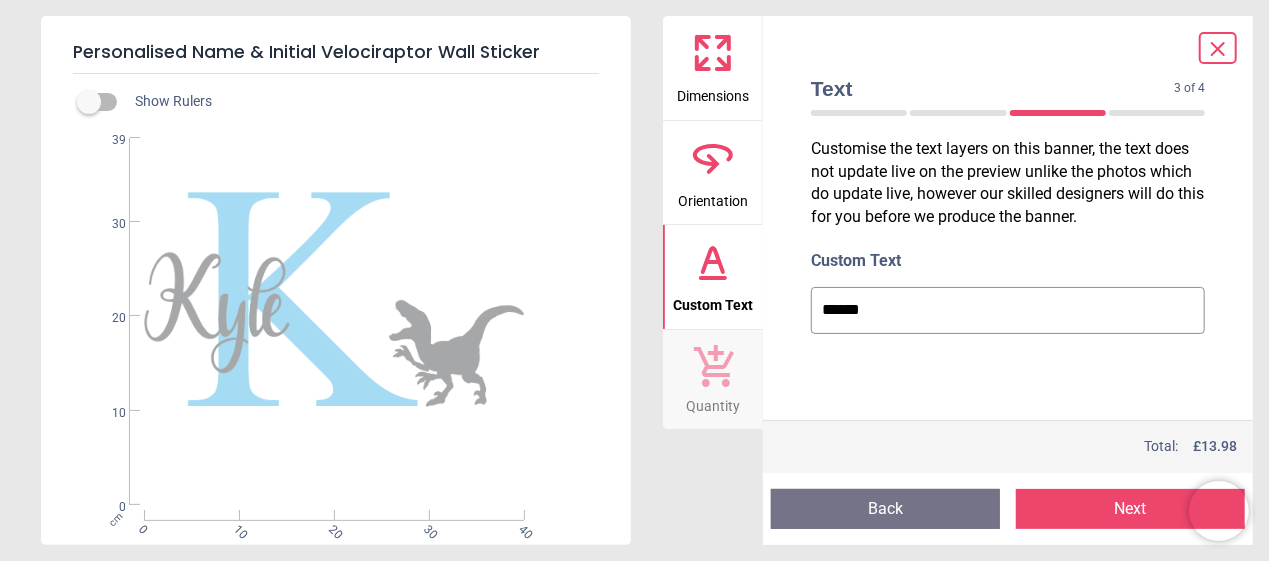 type on "******" 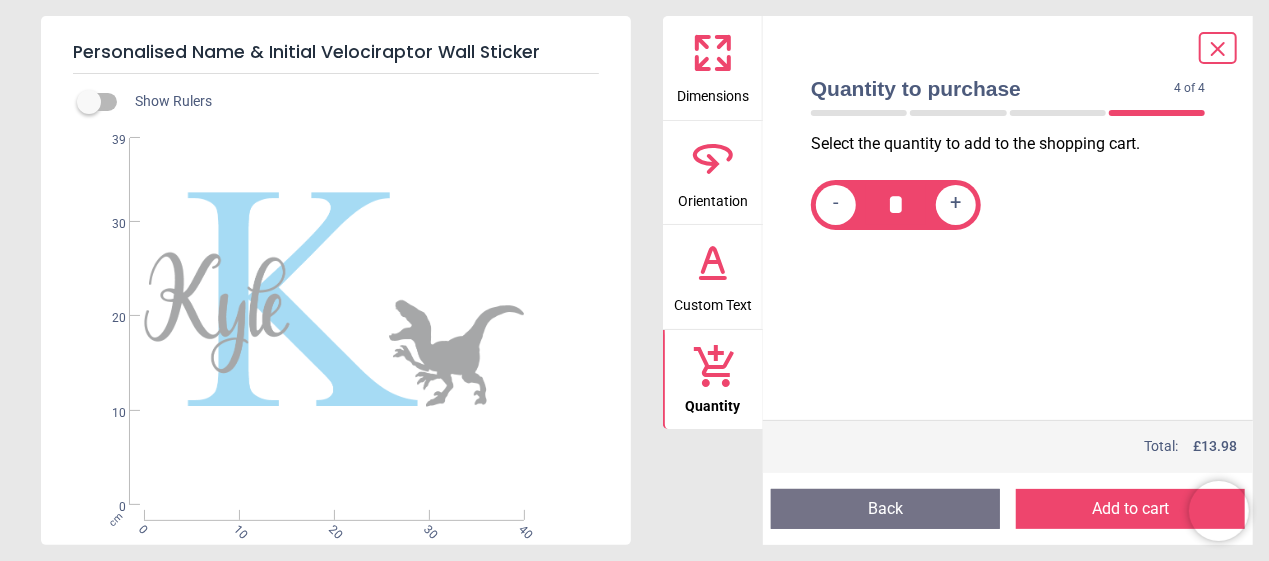 click on "Orientation" at bounding box center [713, 173] 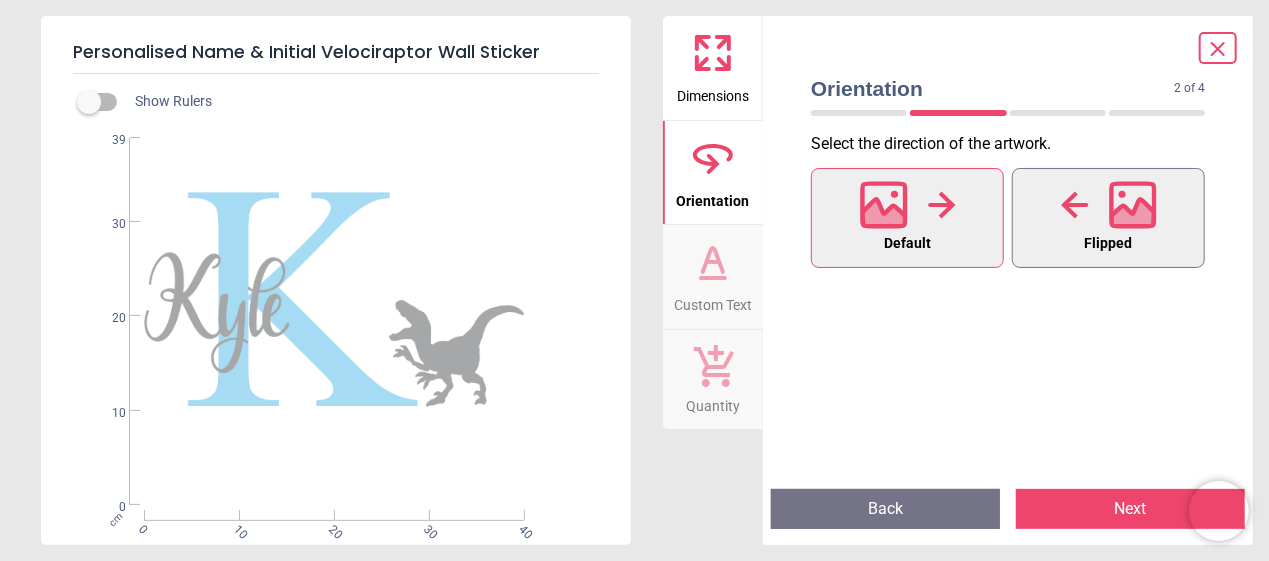 click 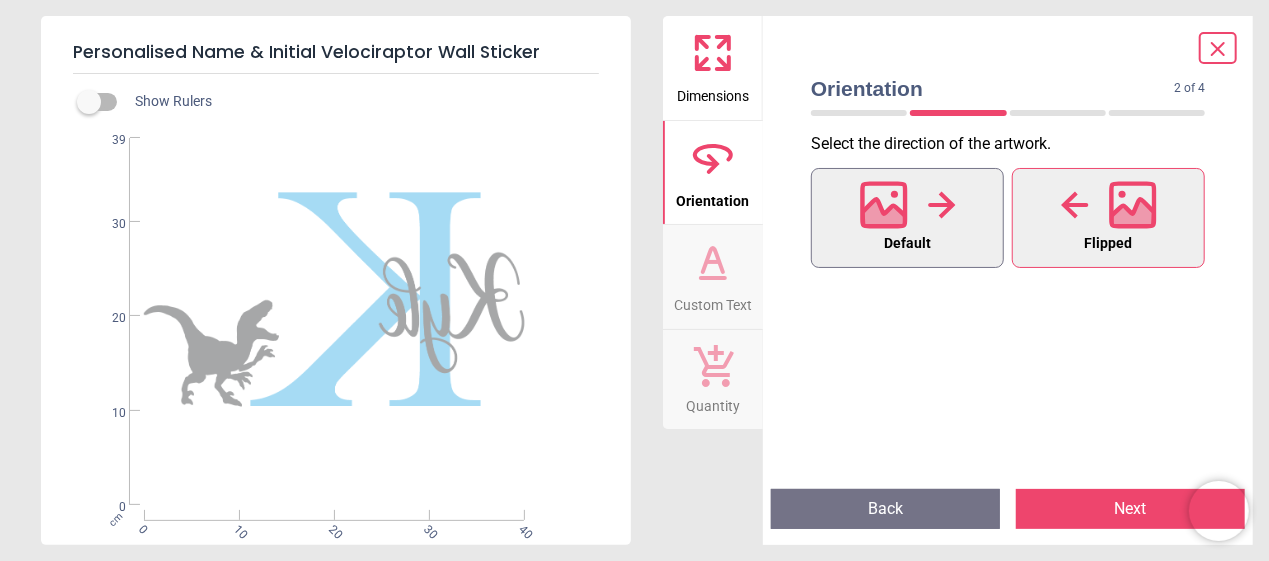 click at bounding box center [908, 205] 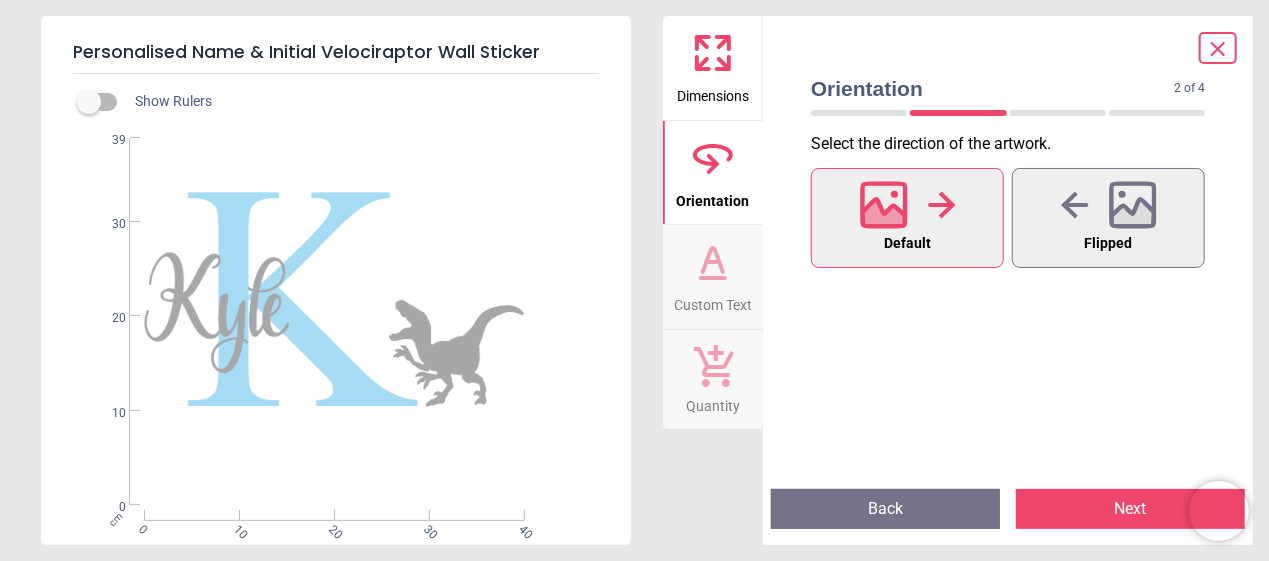 click on "Dimensions" at bounding box center [713, 92] 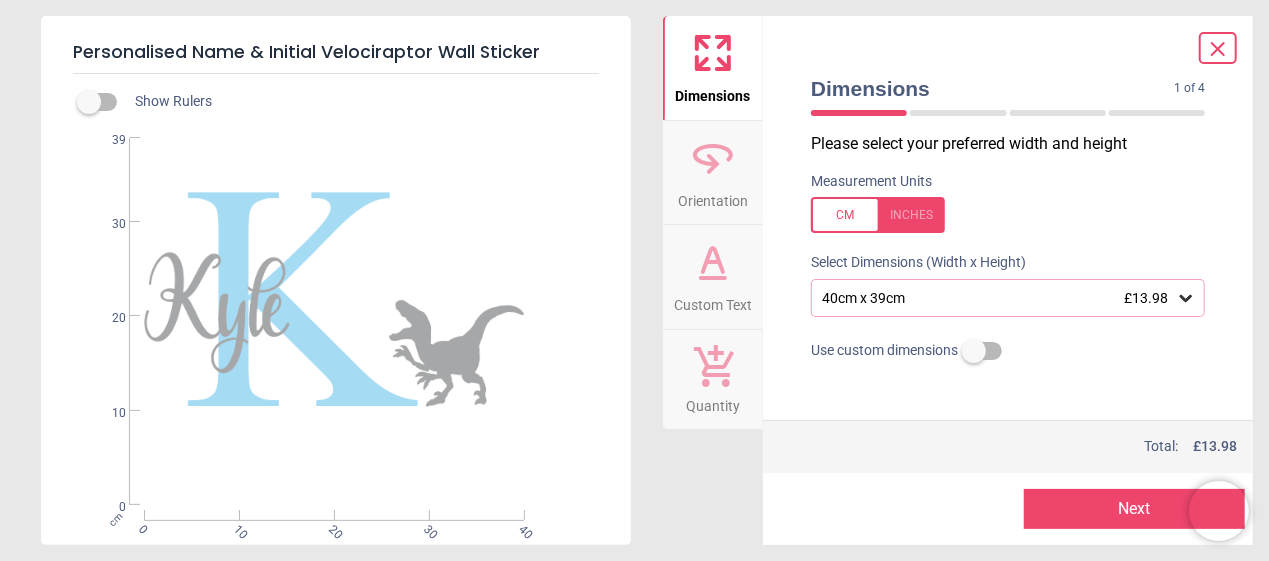 click on "40cm  x  39cm       £13.98" at bounding box center [998, 298] 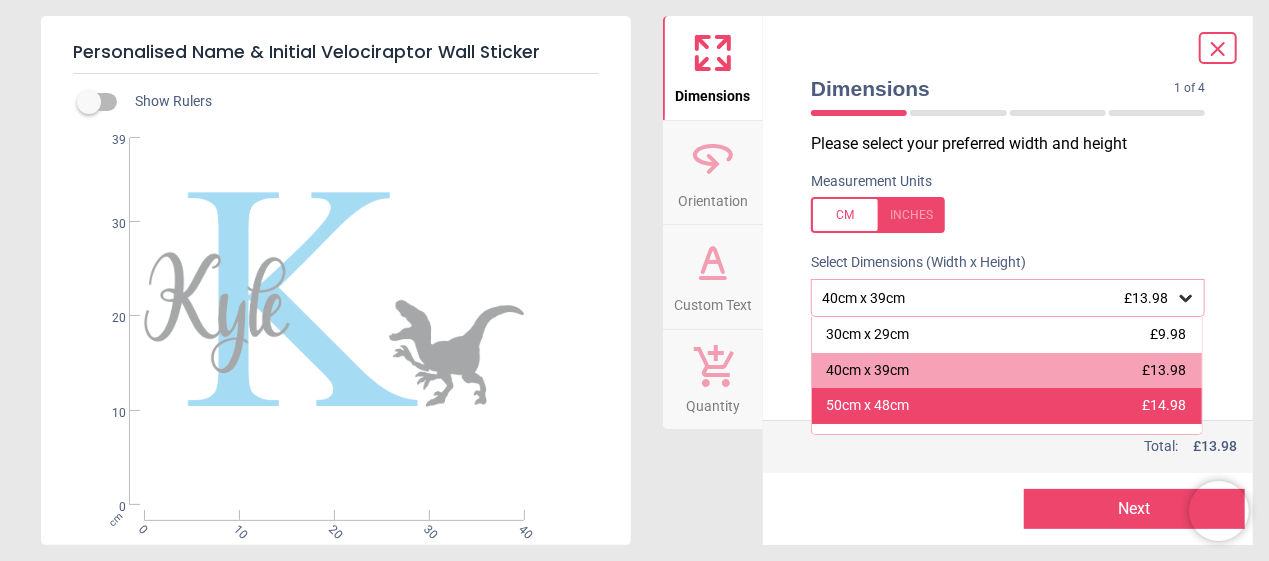 click on "50cm  x  48cm       £14.98" at bounding box center (1007, 406) 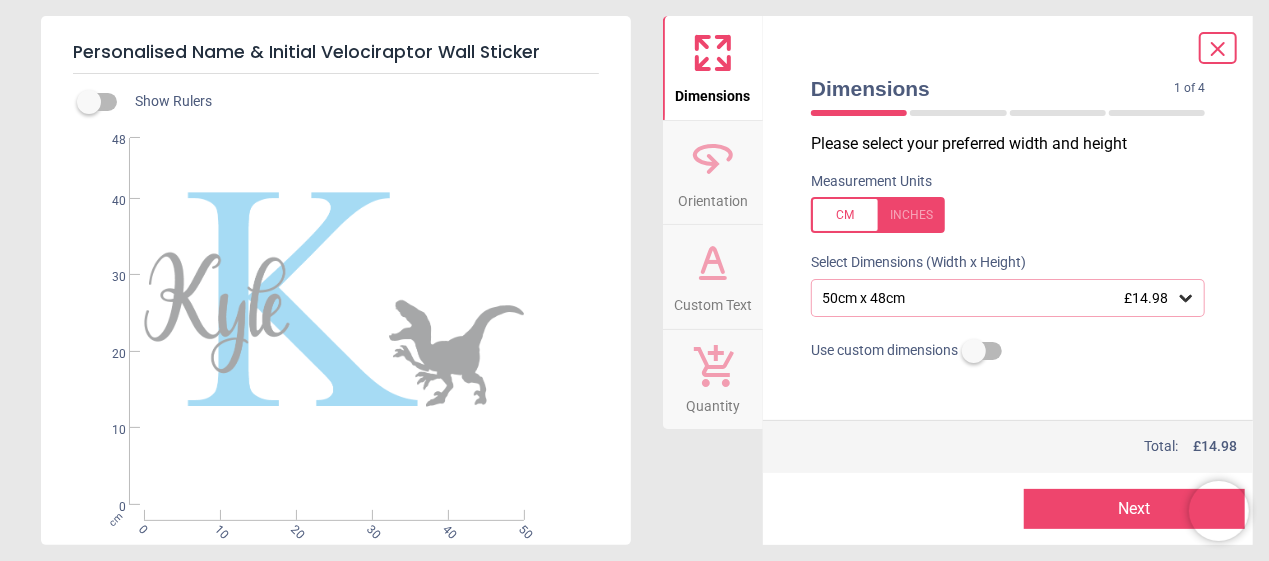 click on "£14.98" at bounding box center (1146, 298) 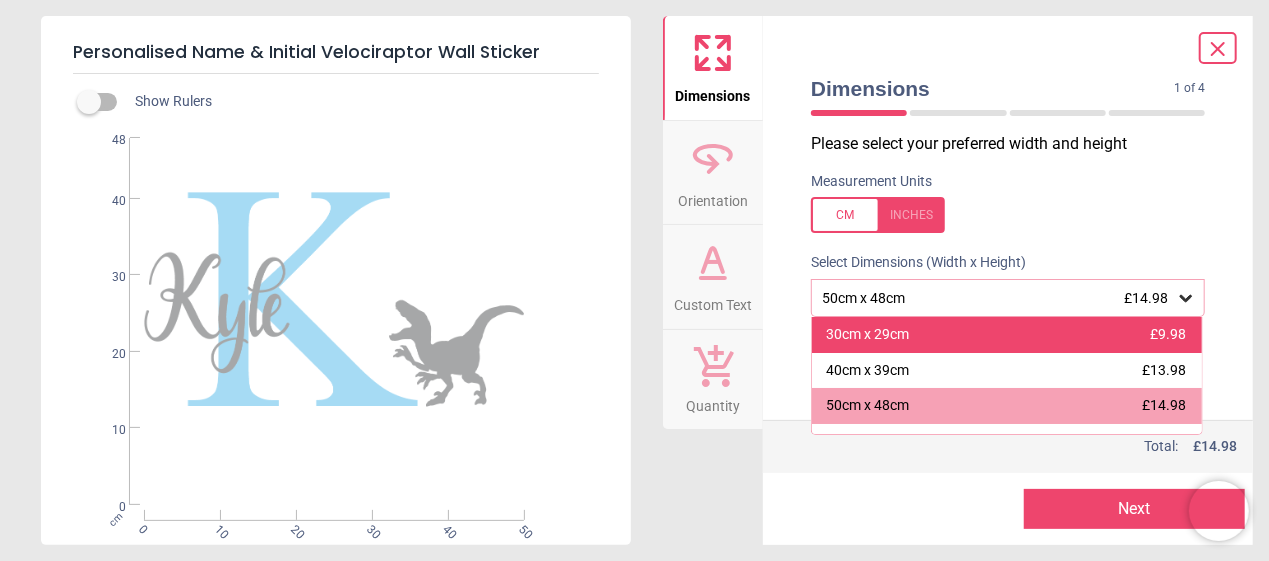 click on "30cm  x  29cm       £9.98" at bounding box center (1007, 335) 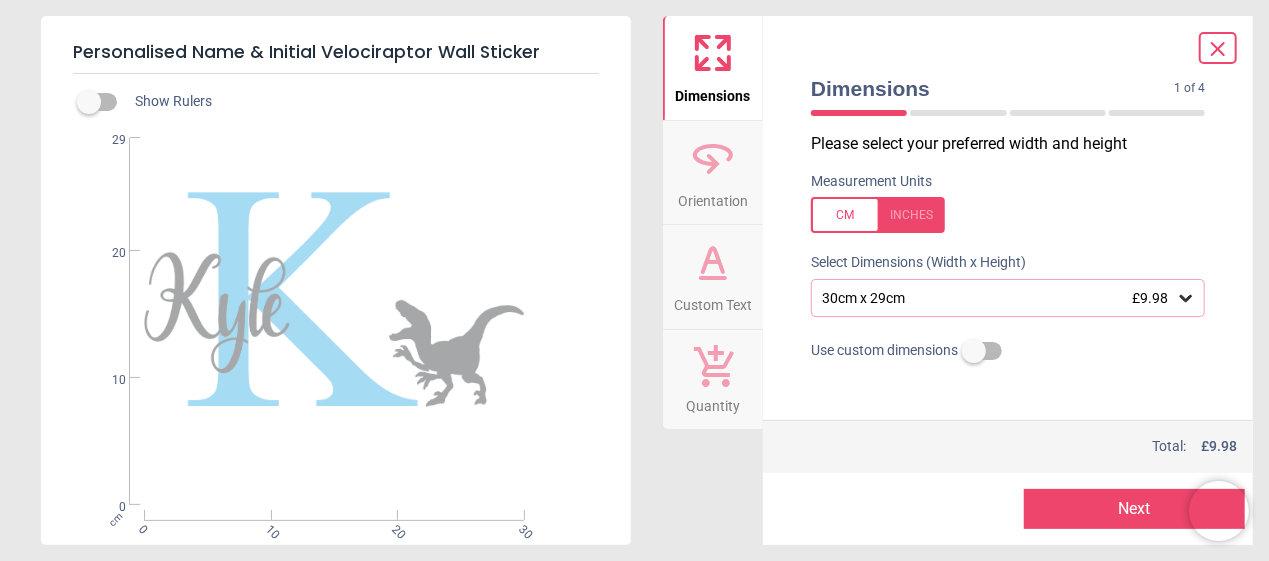 click on "£9.98" at bounding box center [1150, 298] 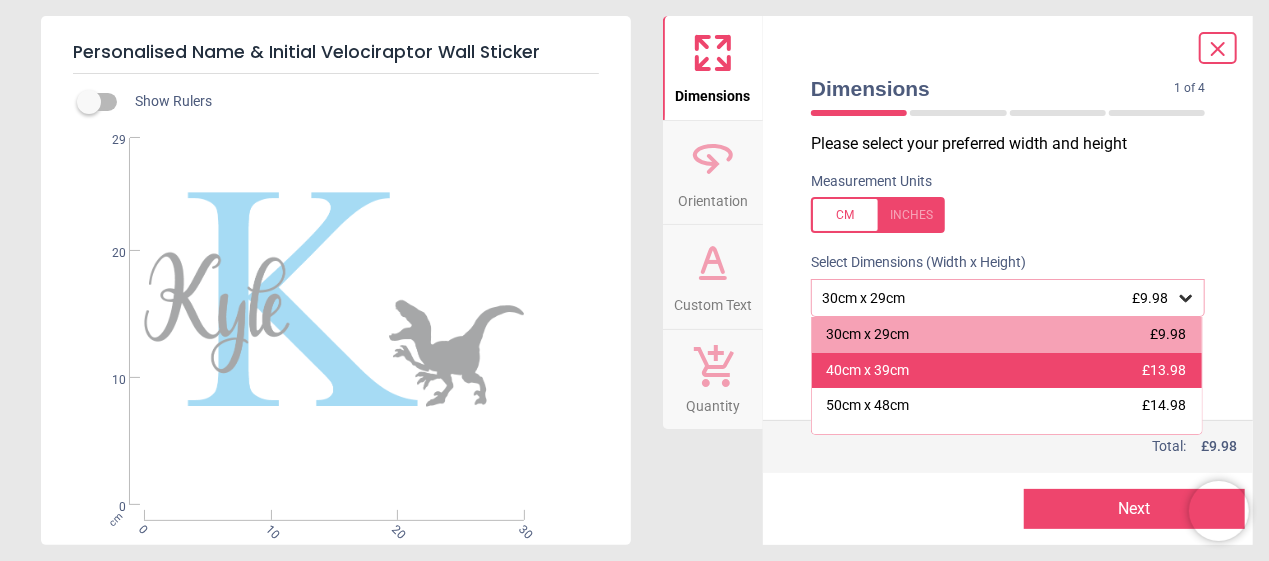 click on "40cm  x  39cm       £13.98" at bounding box center [1007, 371] 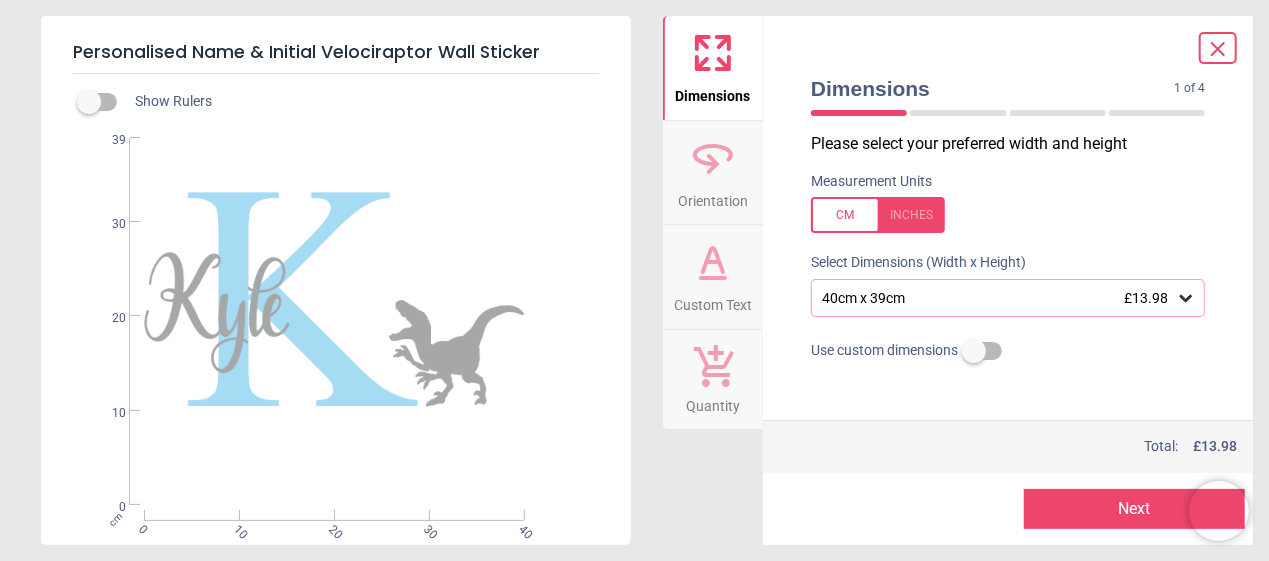click on "Quantity" at bounding box center [713, 402] 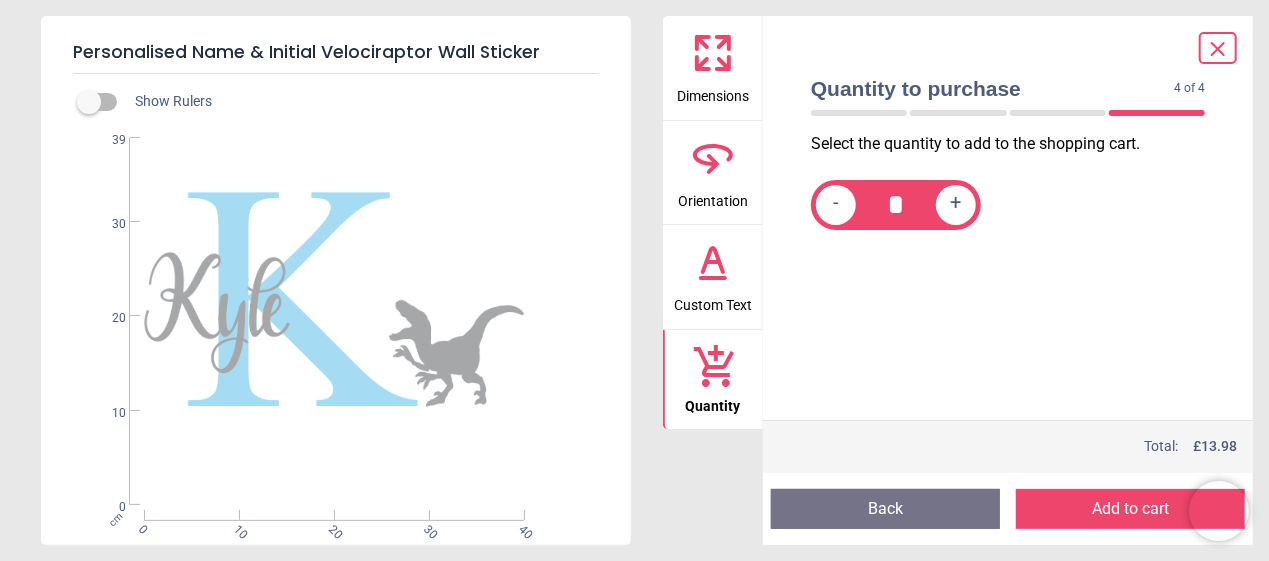 click on "Select the quantity to add to the shopping cart. - * +" at bounding box center (1008, 276) 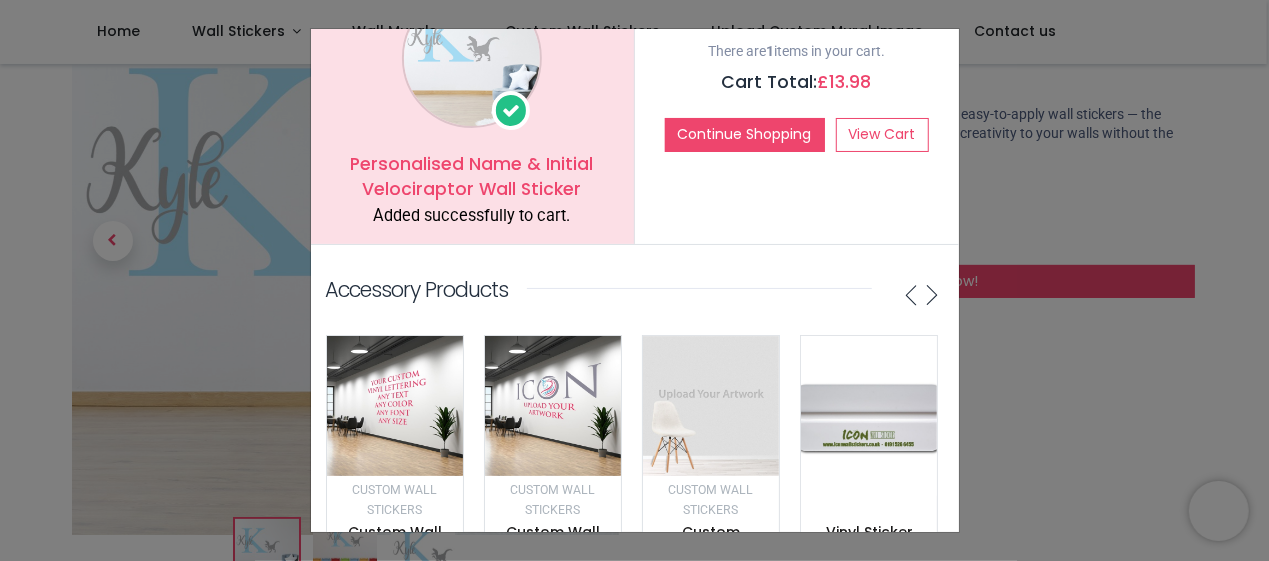 scroll, scrollTop: 0, scrollLeft: 0, axis: both 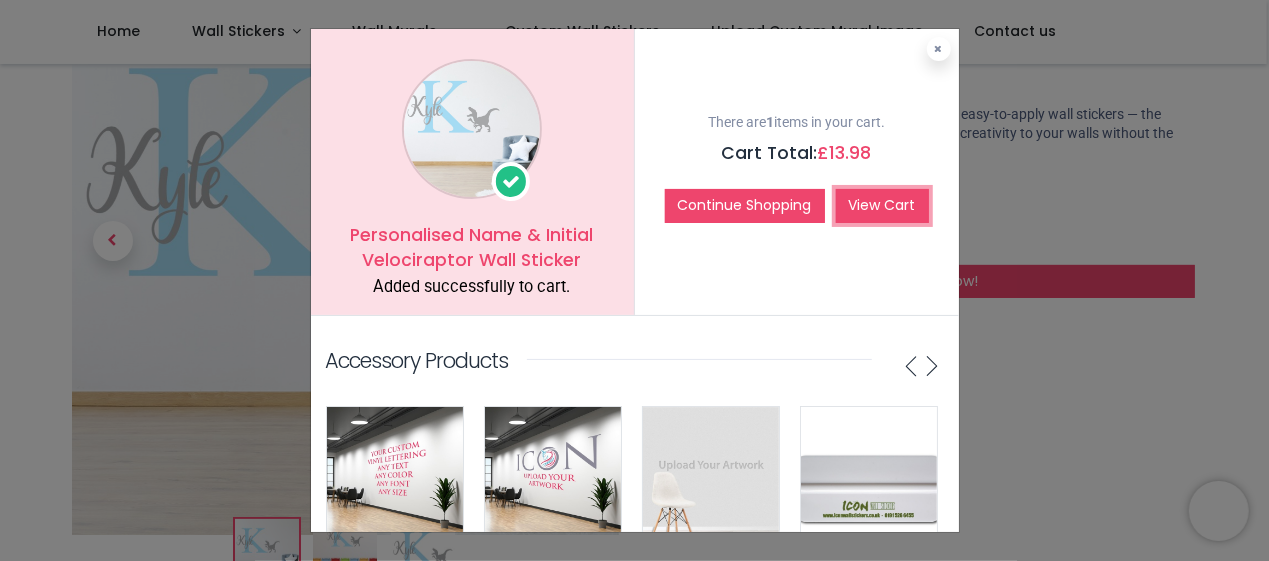 click on "View Cart" at bounding box center [882, 206] 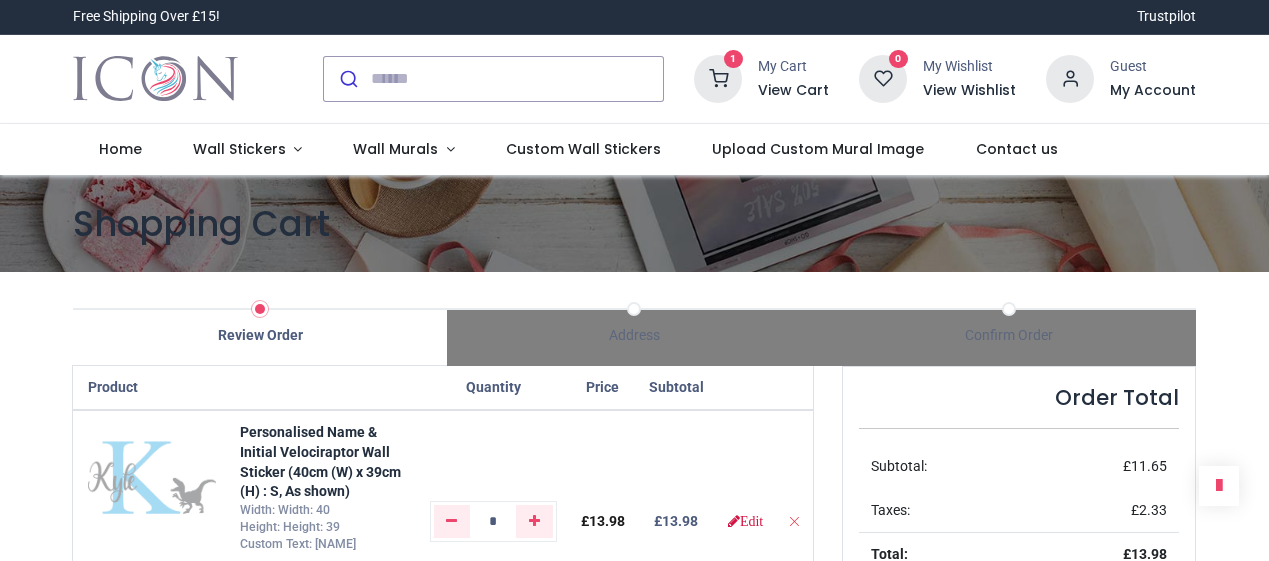 scroll, scrollTop: 0, scrollLeft: 0, axis: both 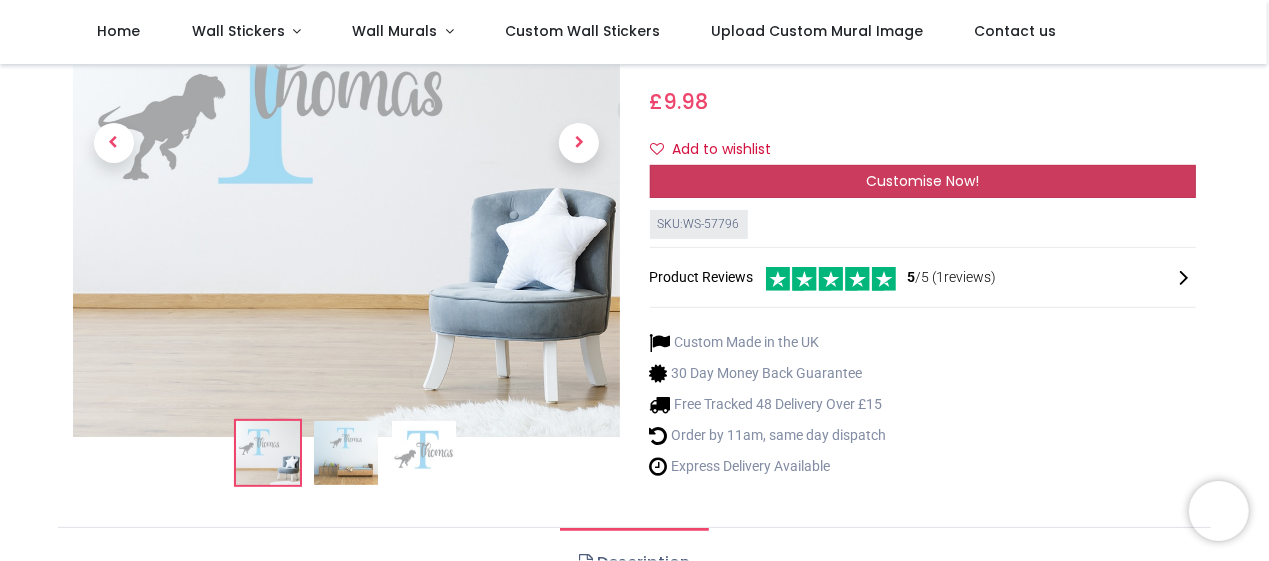 click on "Customise Now!" at bounding box center [922, 181] 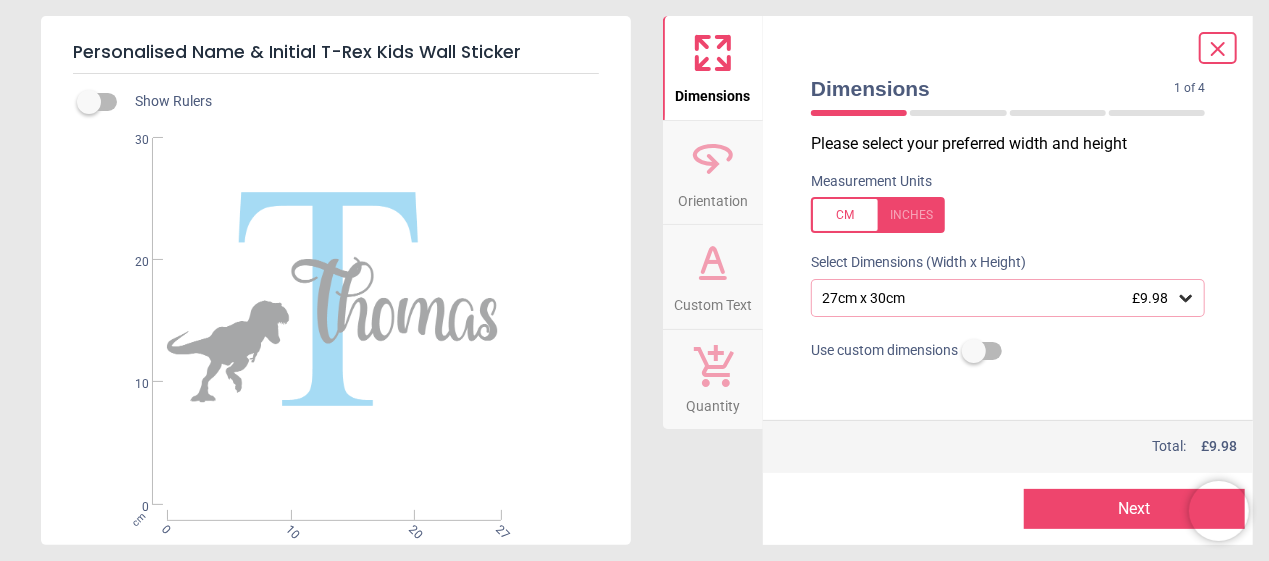 click on "27cm  x  30cm       £9.98" at bounding box center (998, 298) 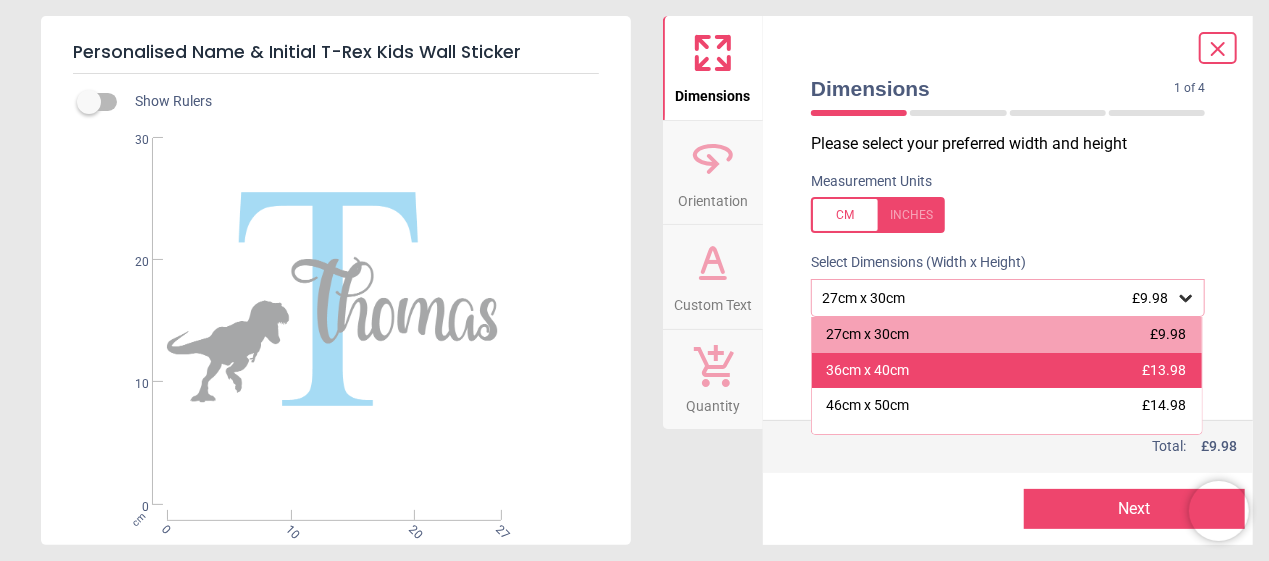 click on "36cm  x  40cm" at bounding box center (867, 371) 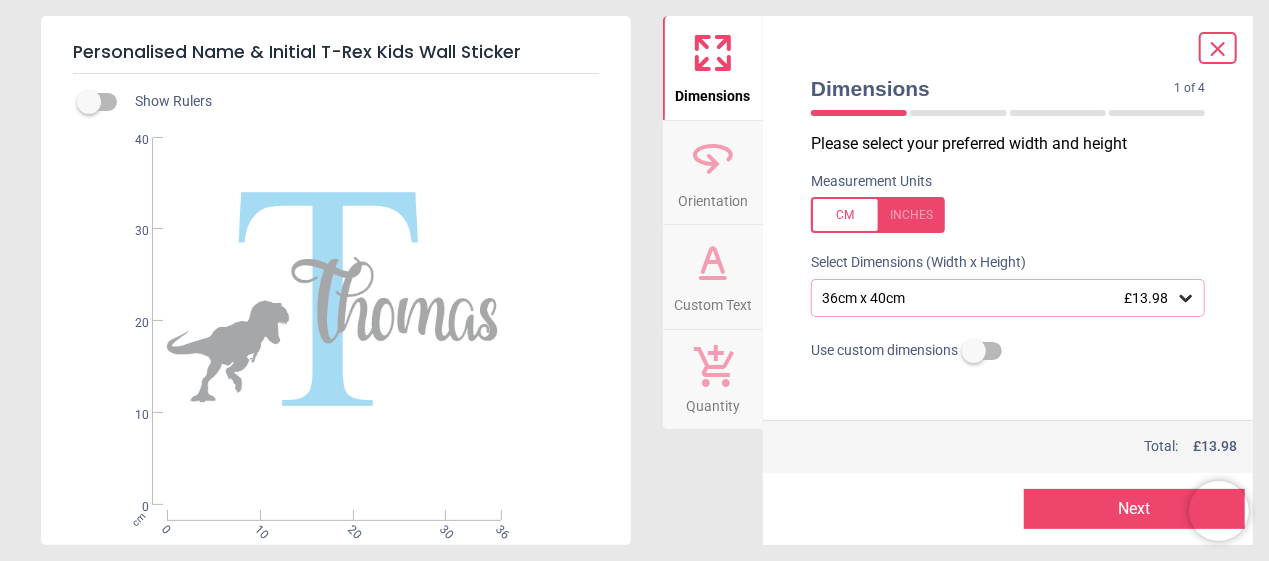 click on "Orientation" at bounding box center [713, 197] 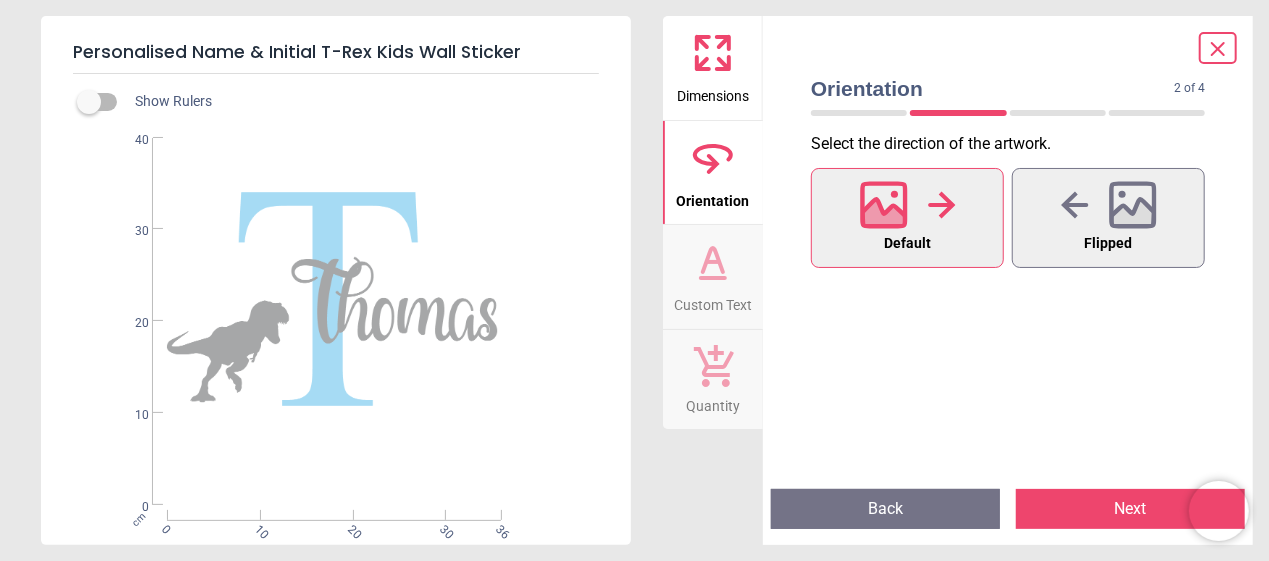 click 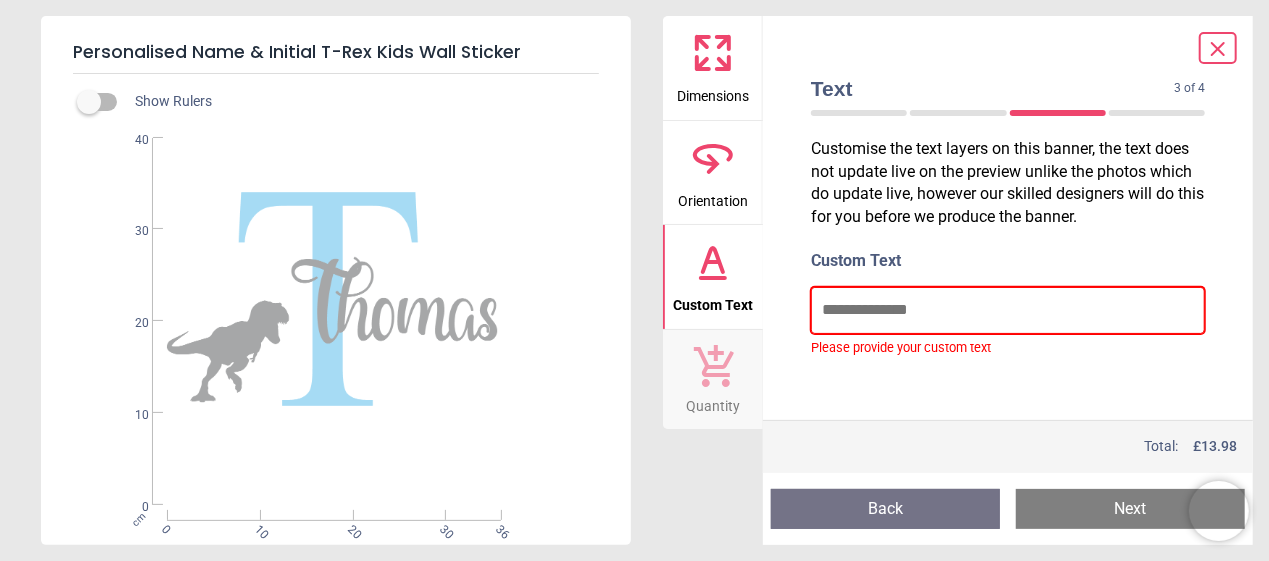click at bounding box center [1008, 310] 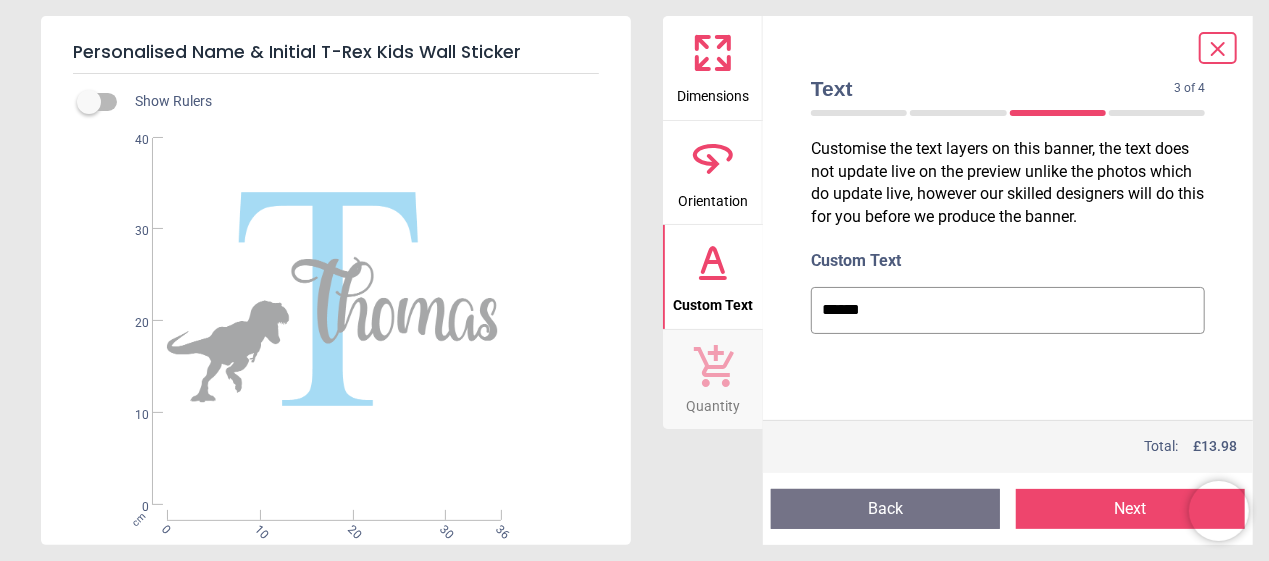 type on "******" 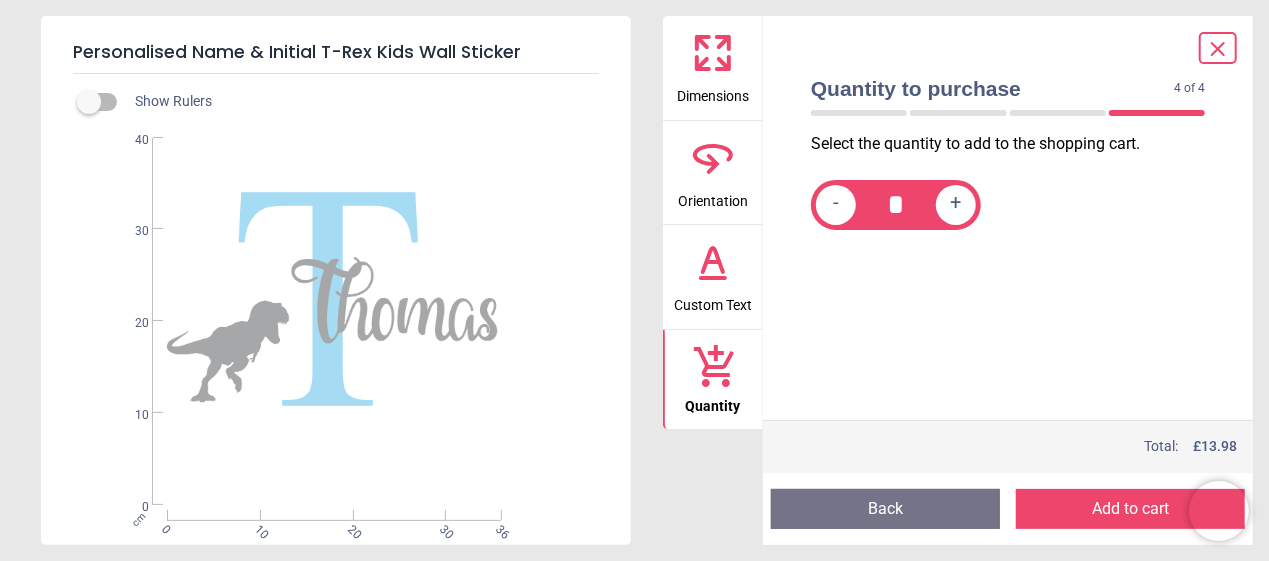 click on "Add to cart" at bounding box center (1130, 509) 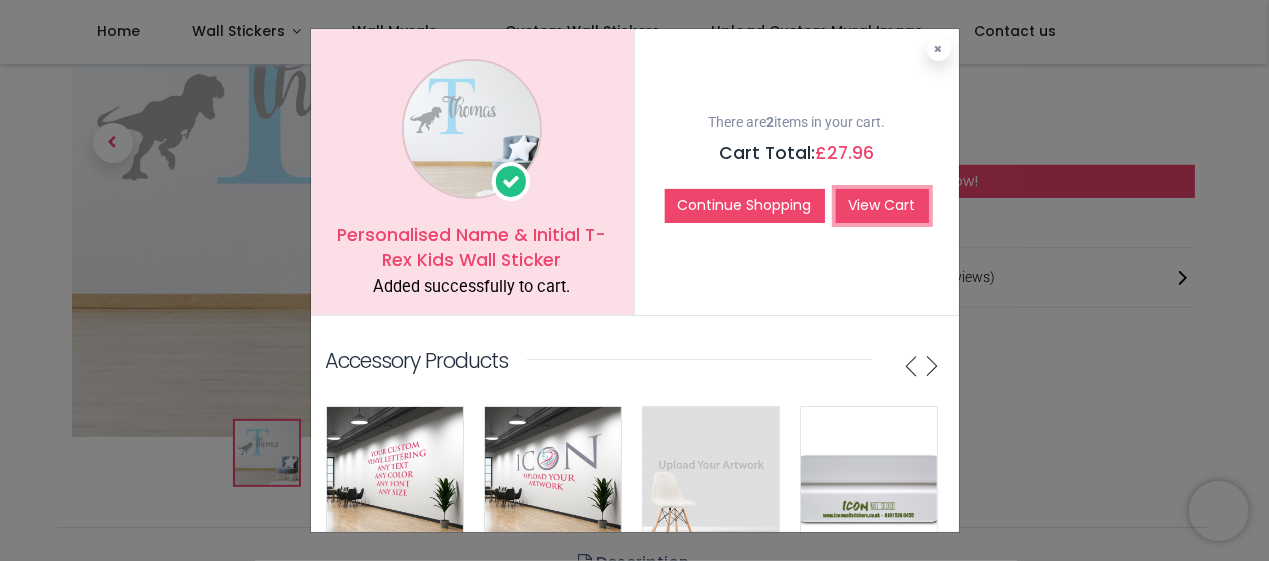 click on "View Cart" at bounding box center (882, 206) 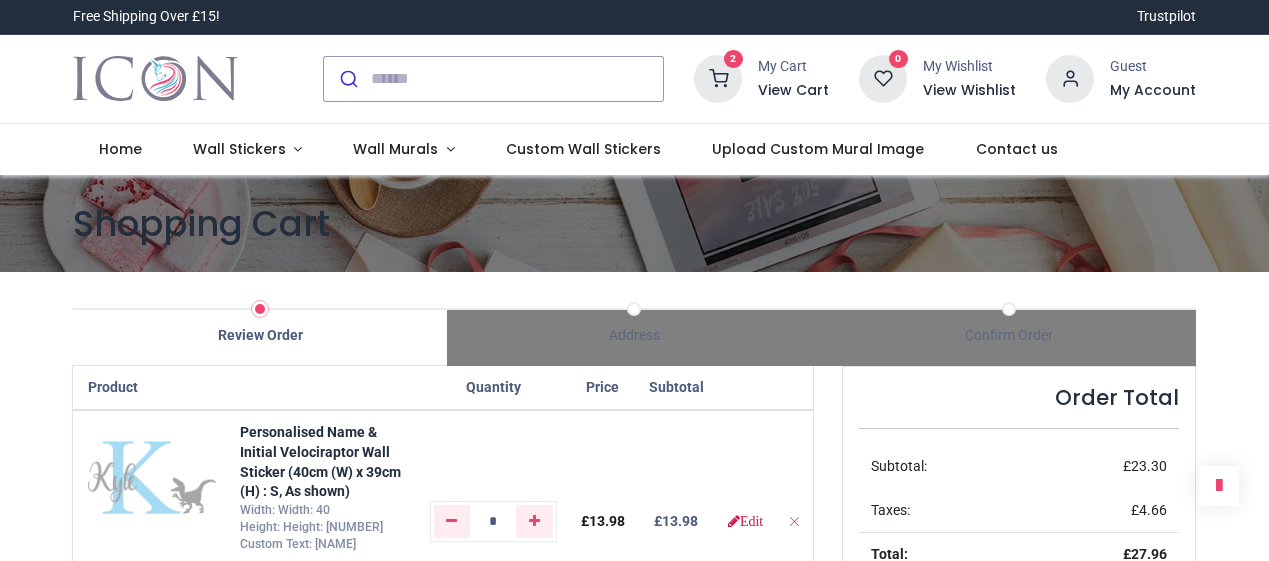 scroll, scrollTop: 0, scrollLeft: 0, axis: both 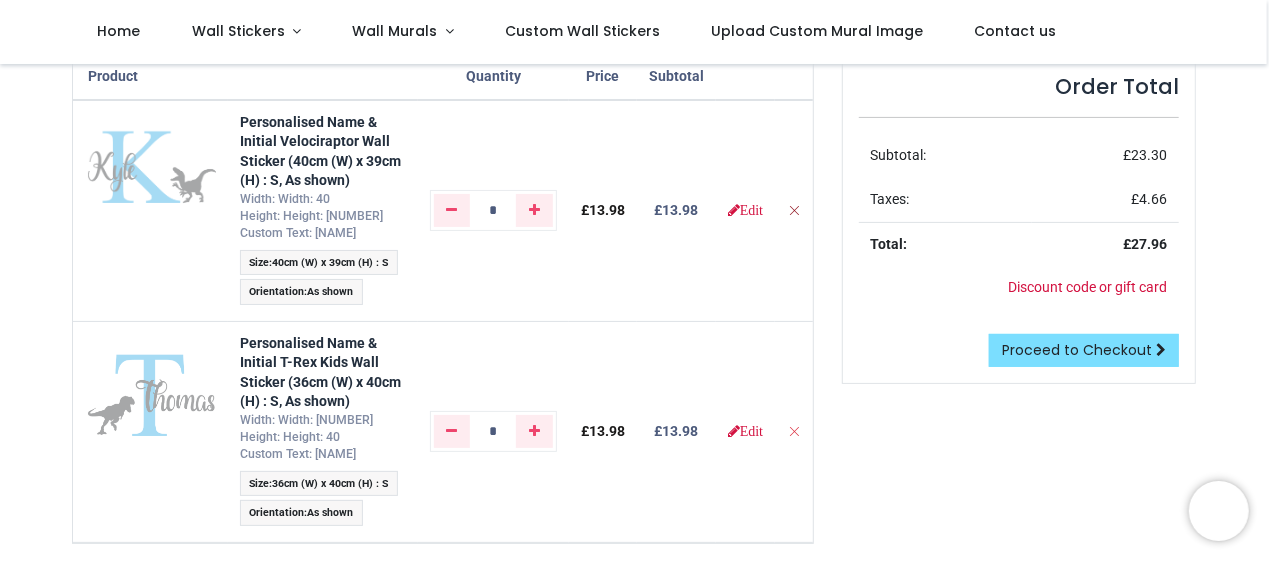 click at bounding box center (794, 210) 